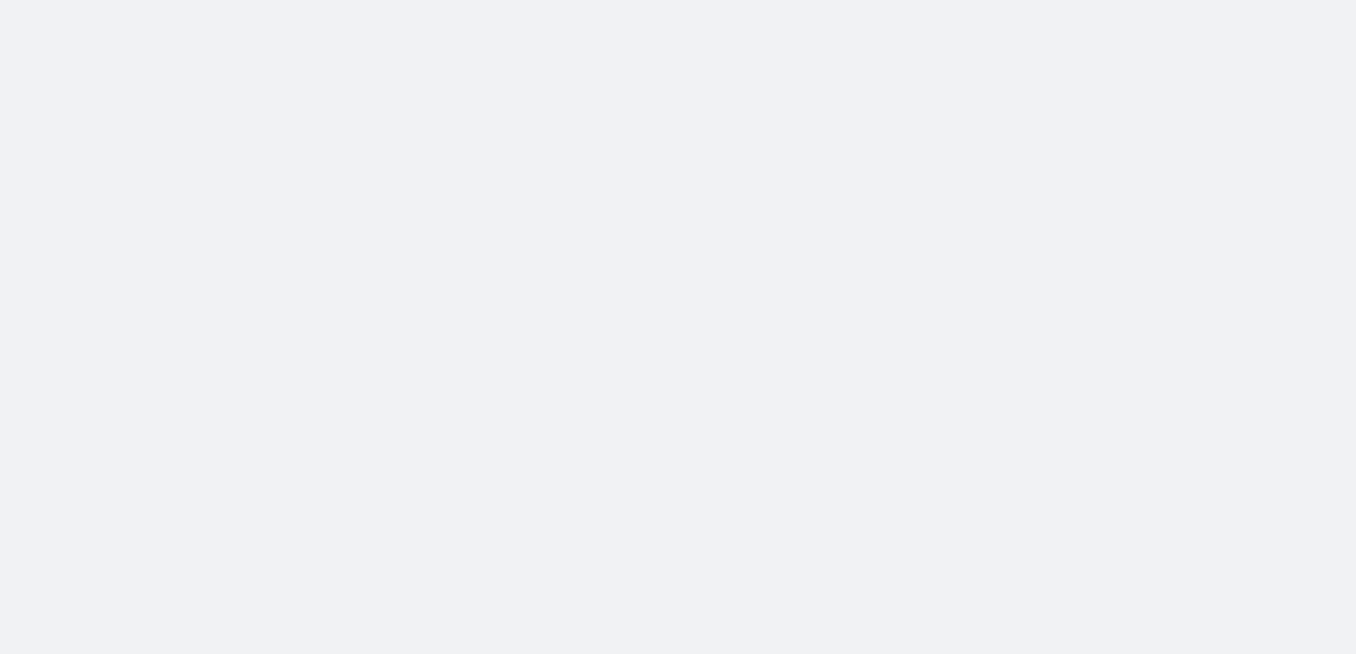 scroll, scrollTop: 0, scrollLeft: 0, axis: both 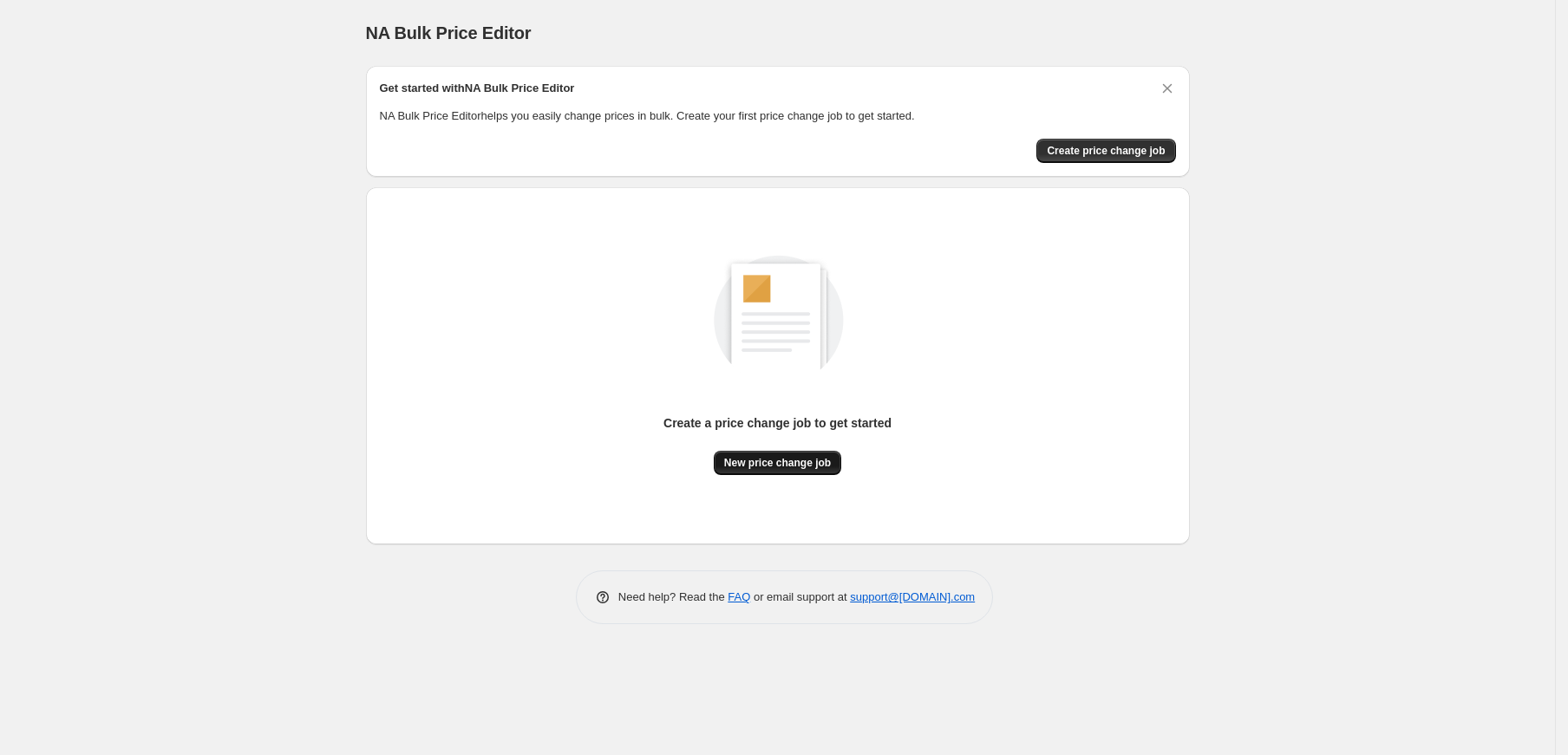 click on "New price change job" at bounding box center (777, 463) 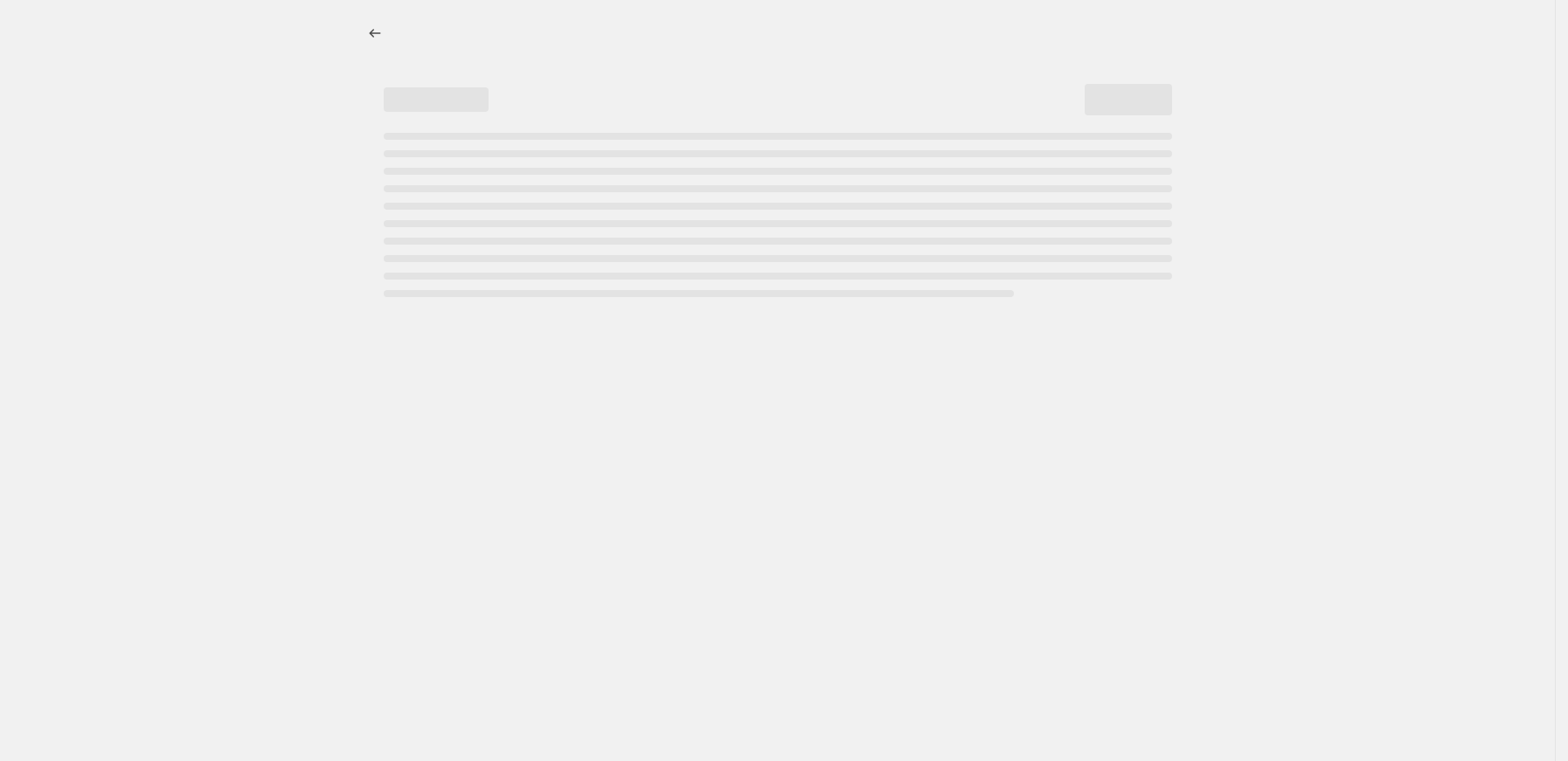 select on "percentage" 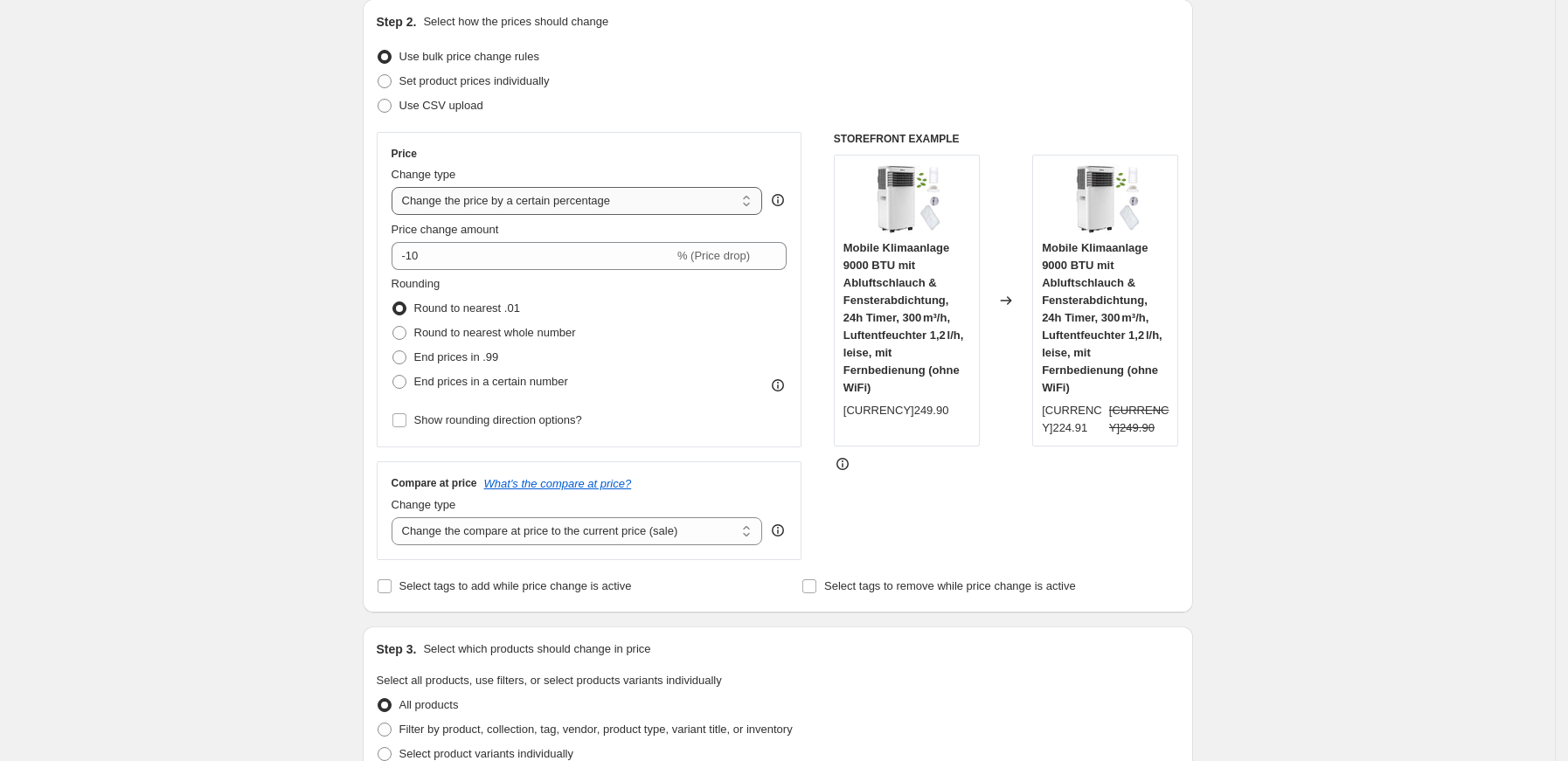 scroll, scrollTop: 215, scrollLeft: 0, axis: vertical 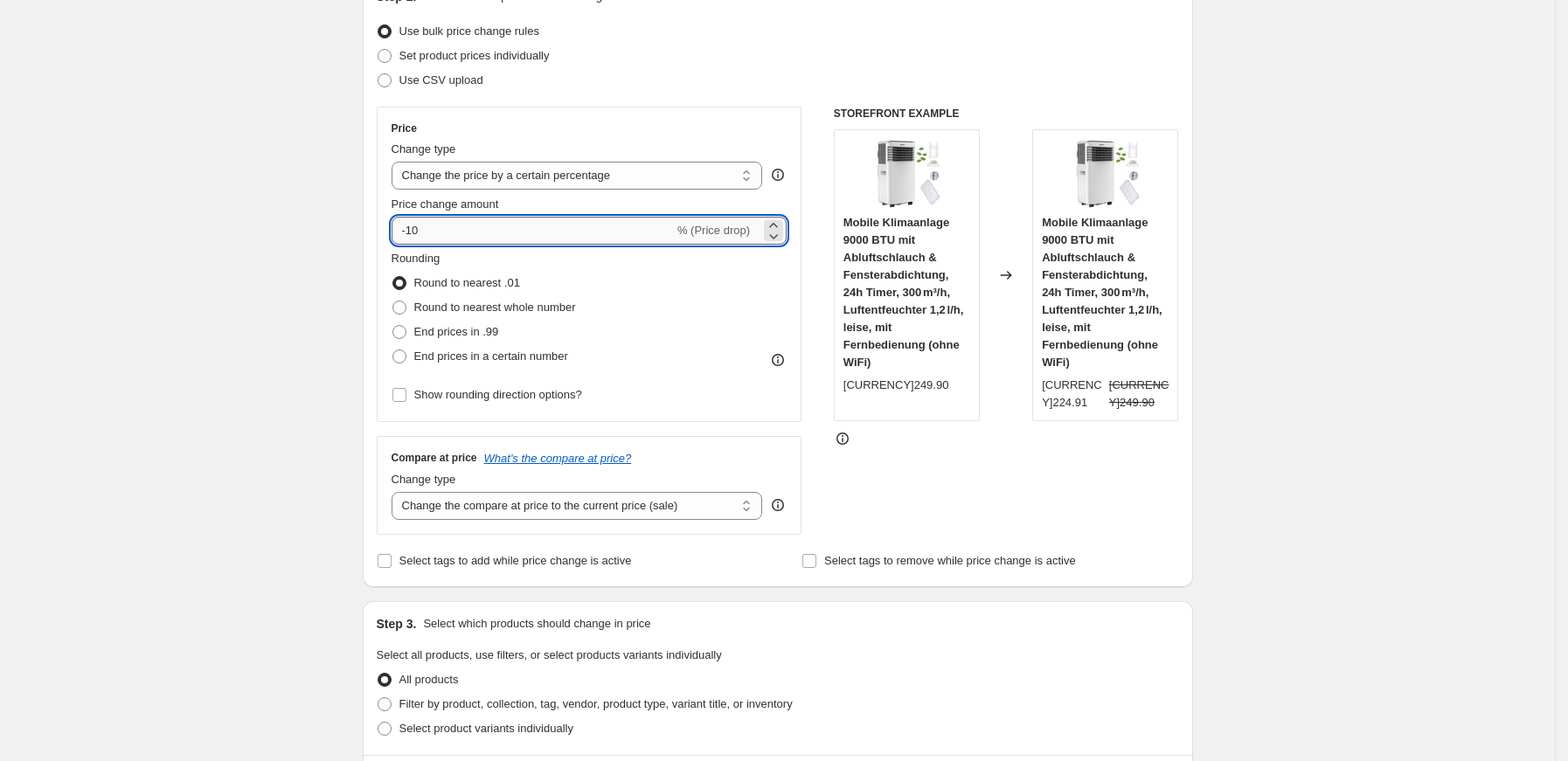 click on "-10" at bounding box center (532, 231) 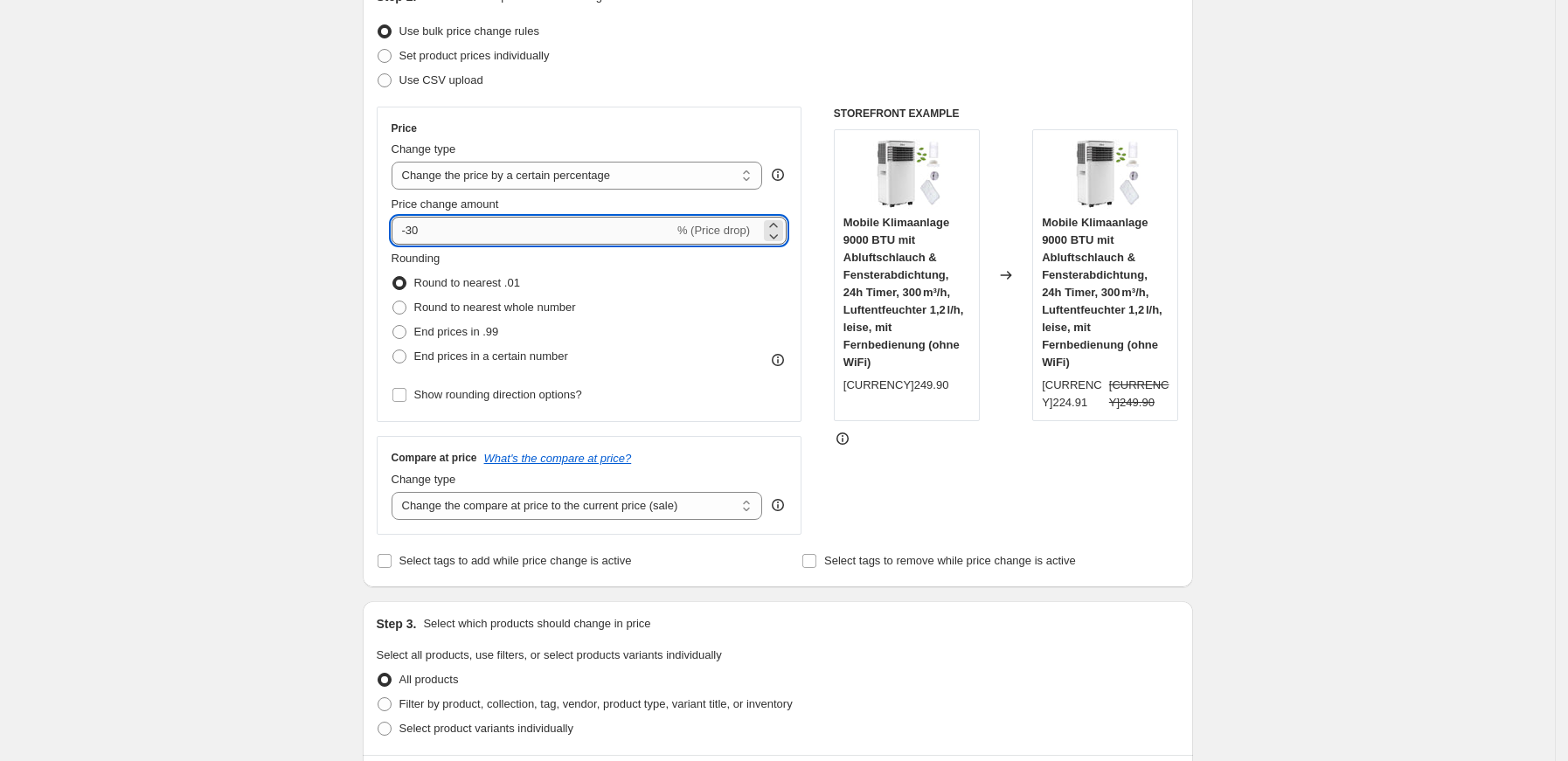 type on "-30" 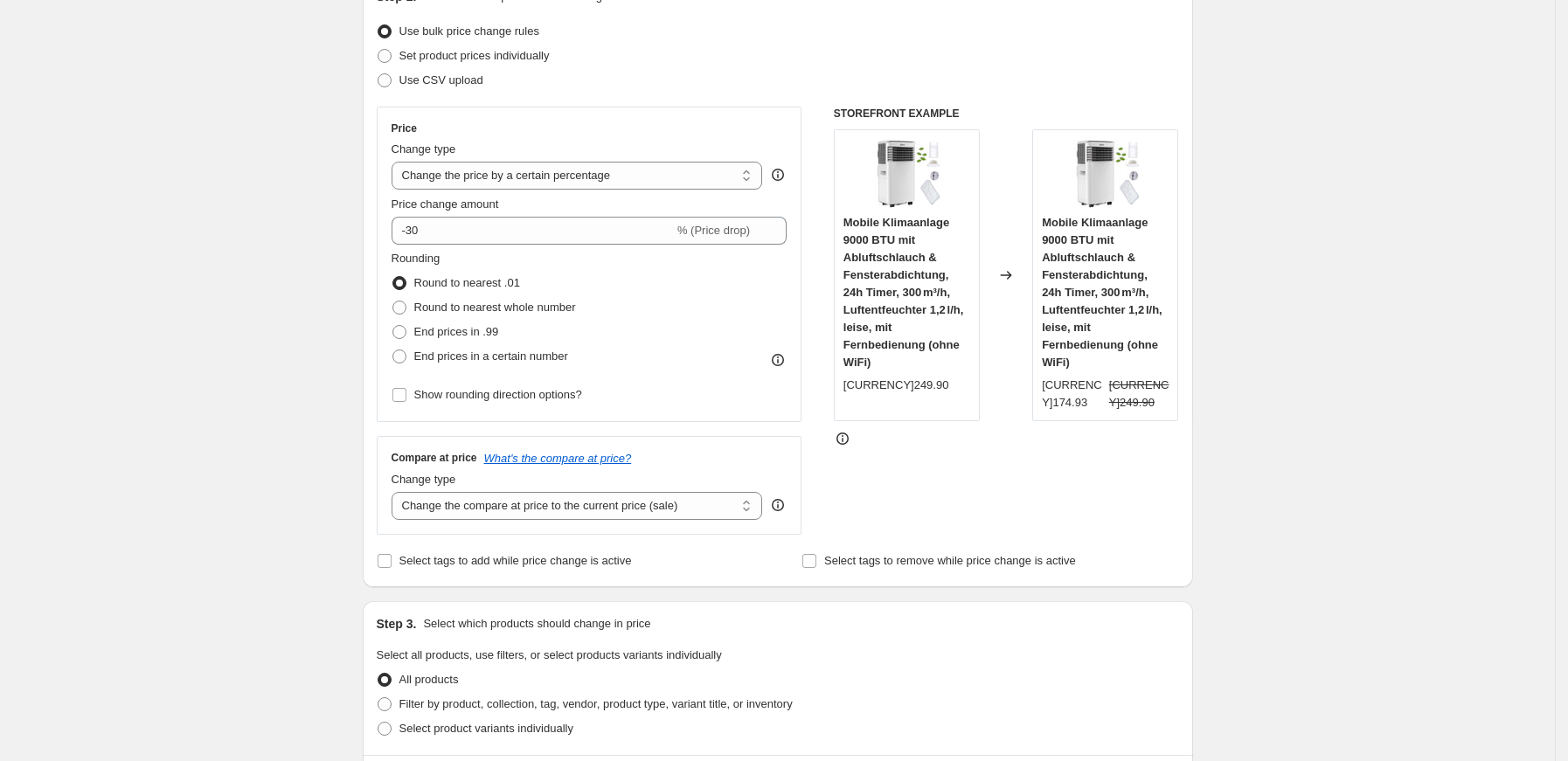 drag, startPoint x: 522, startPoint y: 237, endPoint x: 319, endPoint y: 381, distance: 248.88752 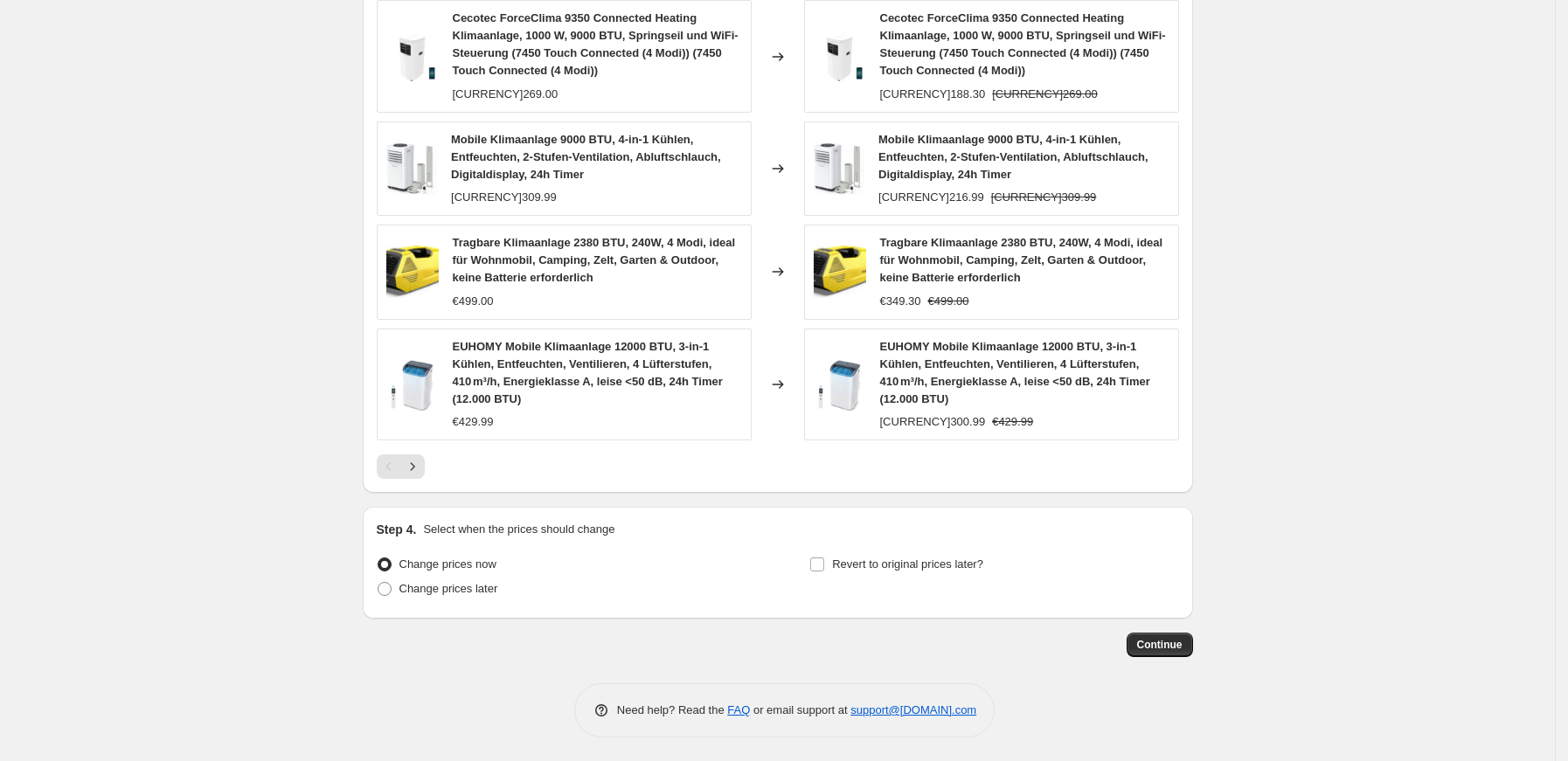 scroll, scrollTop: 1154, scrollLeft: 0, axis: vertical 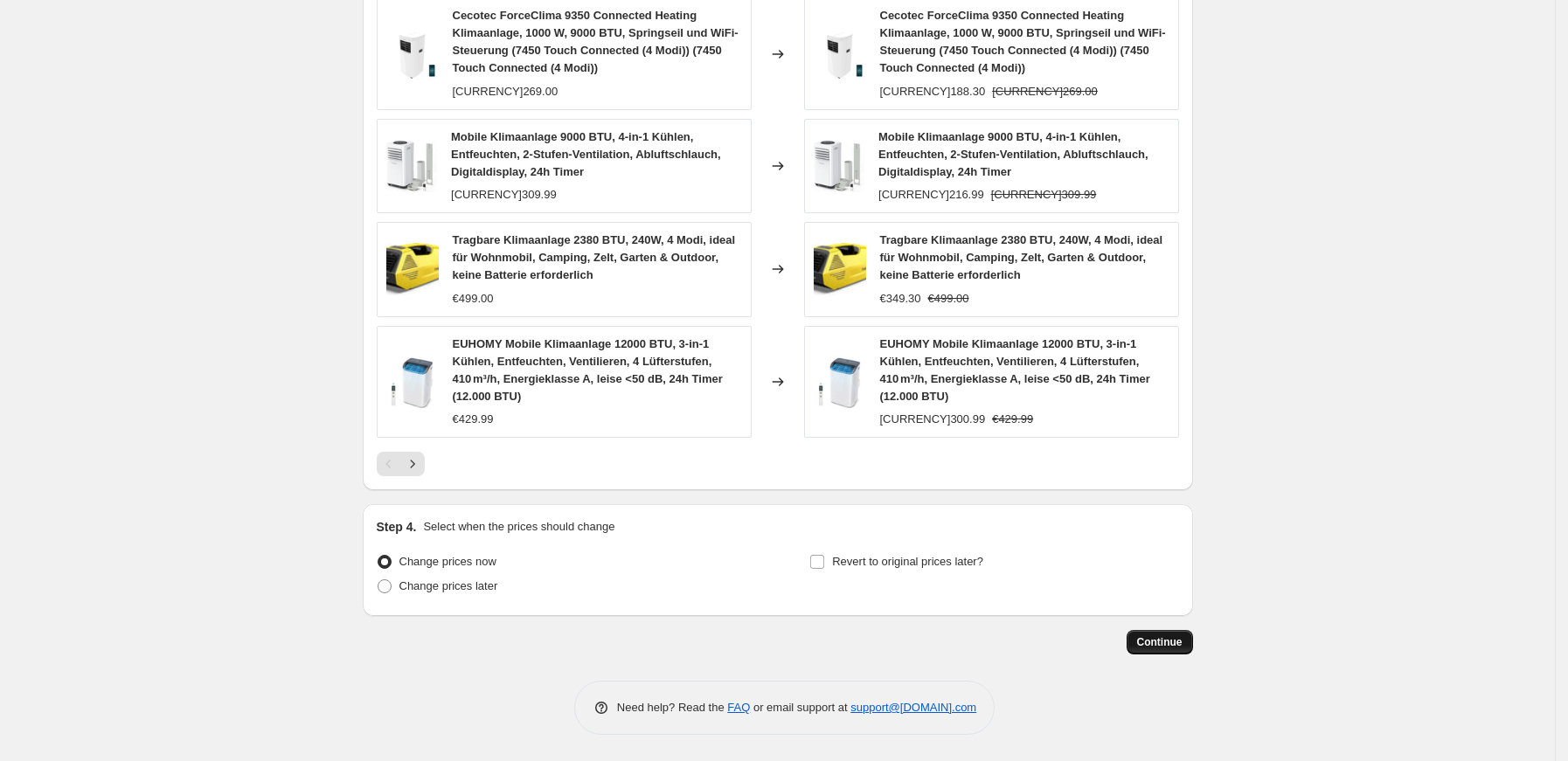 click on "Continue" at bounding box center [1160, 642] 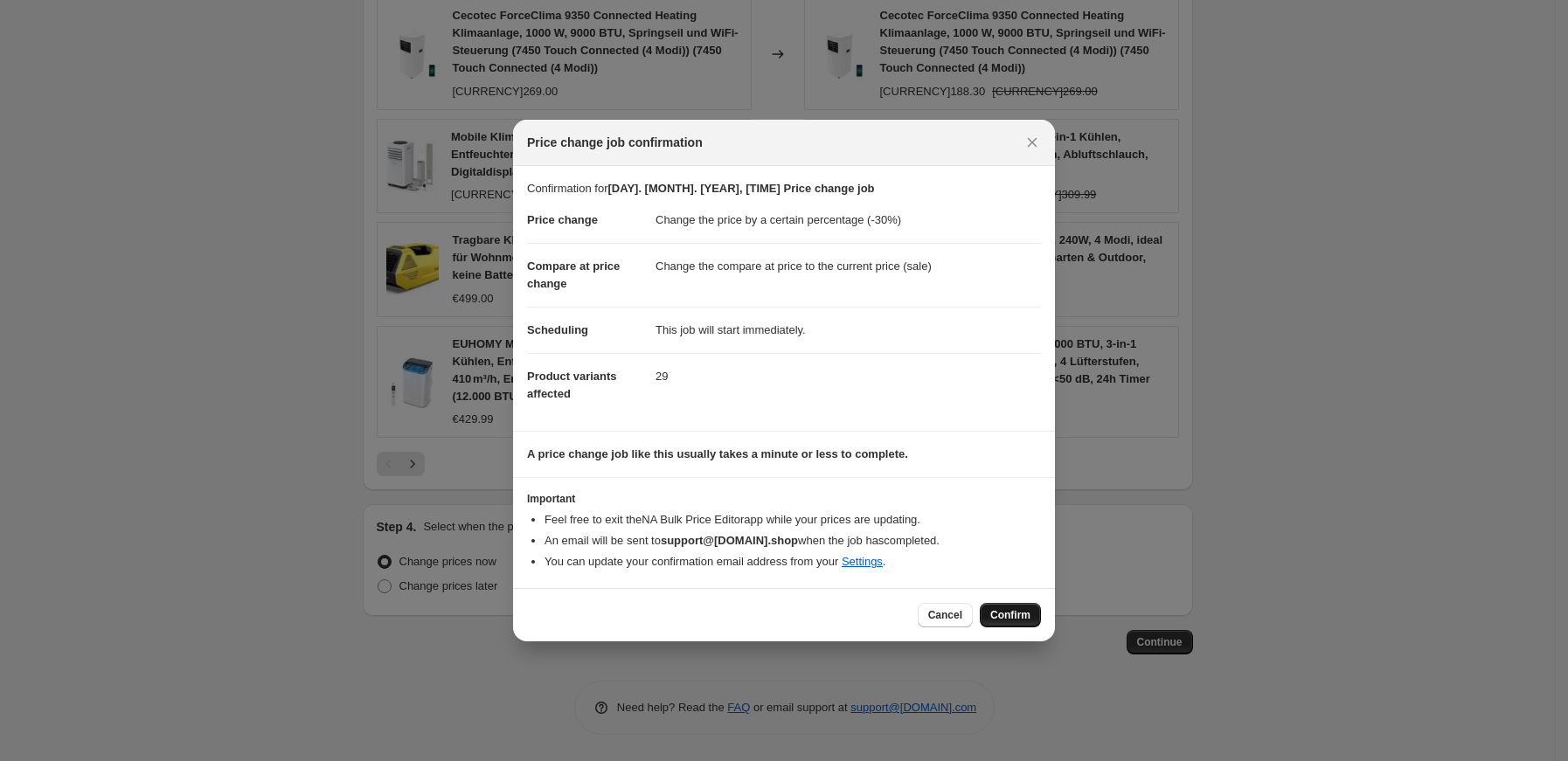 click on "Confirm" at bounding box center [1010, 615] 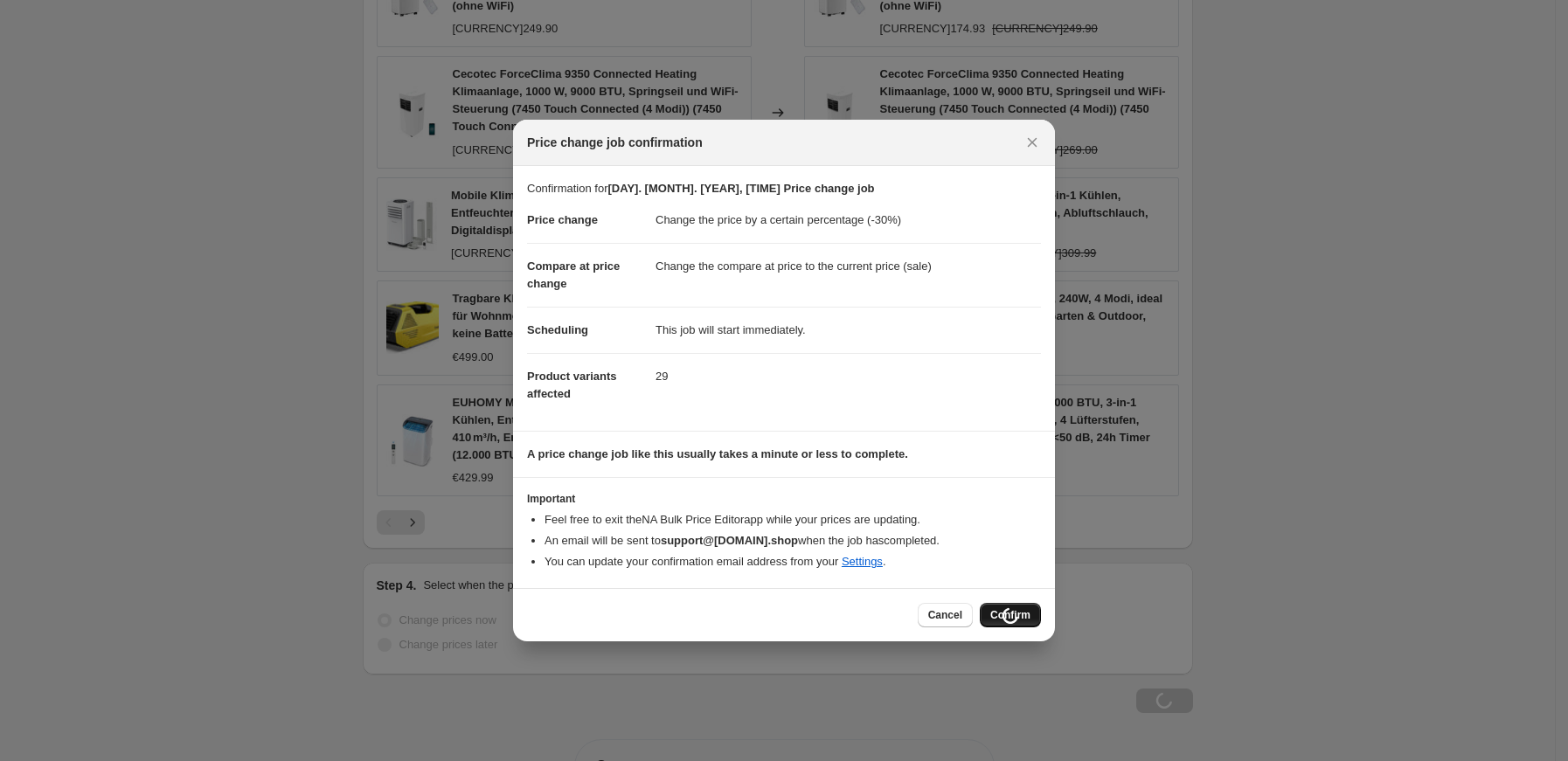 scroll, scrollTop: 1213, scrollLeft: 0, axis: vertical 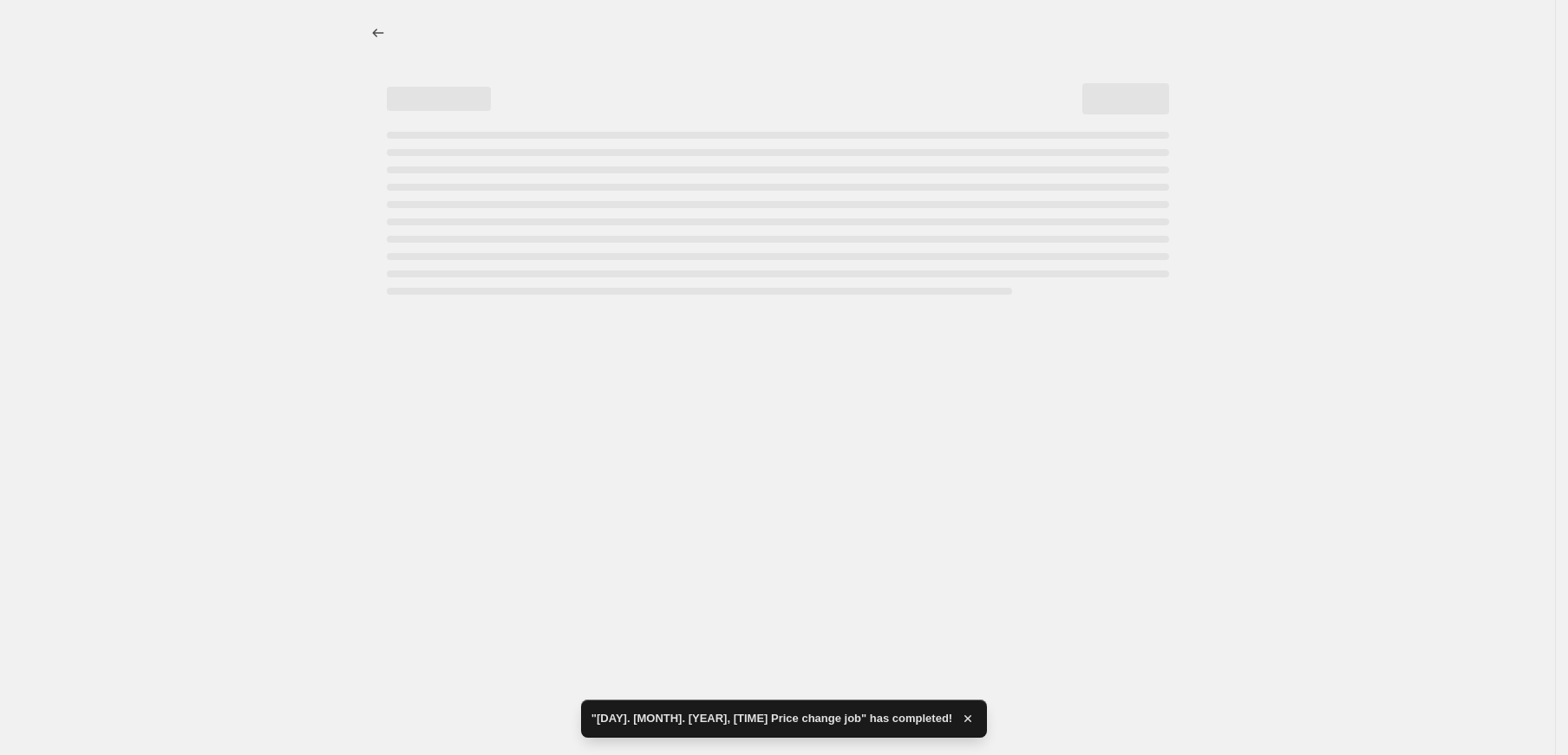 select on "percentage" 